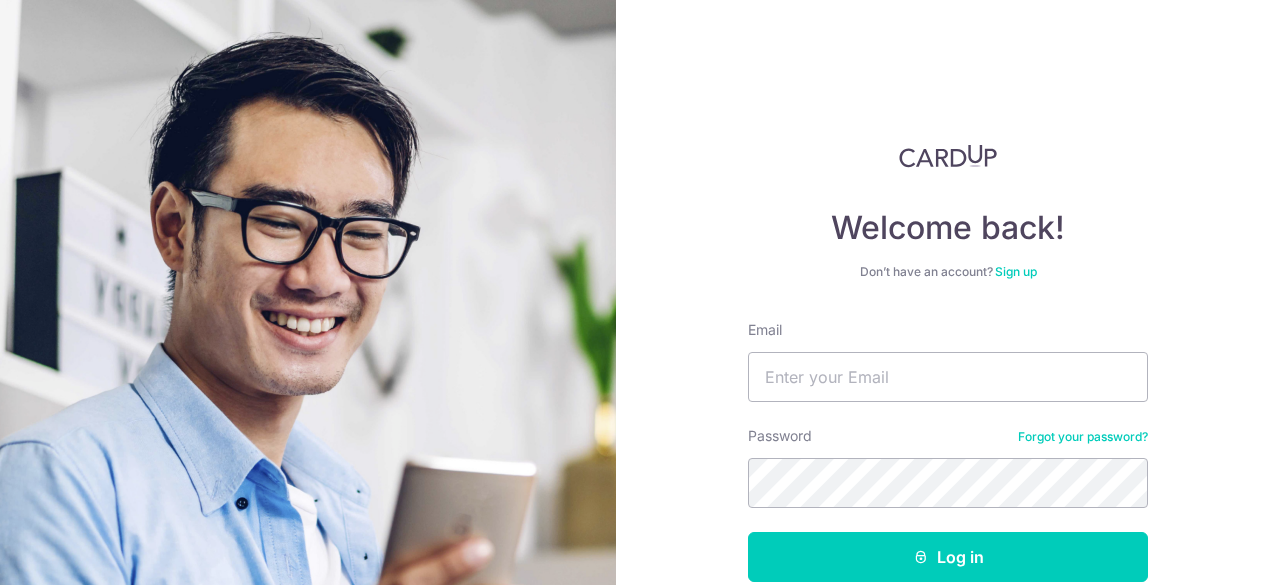 scroll, scrollTop: 0, scrollLeft: 0, axis: both 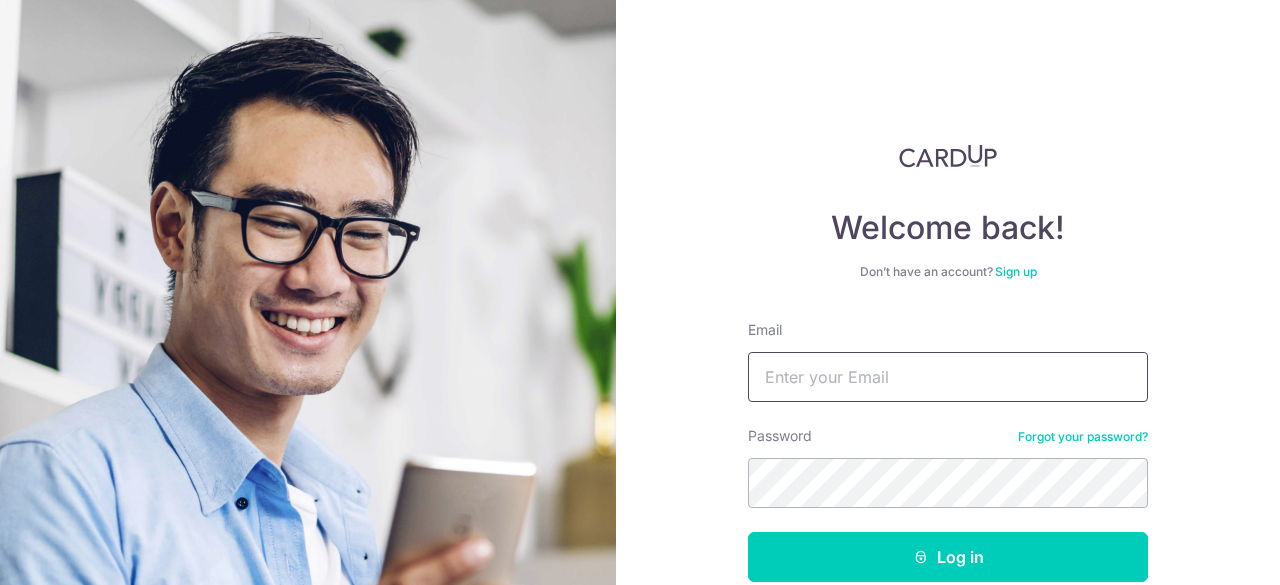 click on "Email" at bounding box center [948, 377] 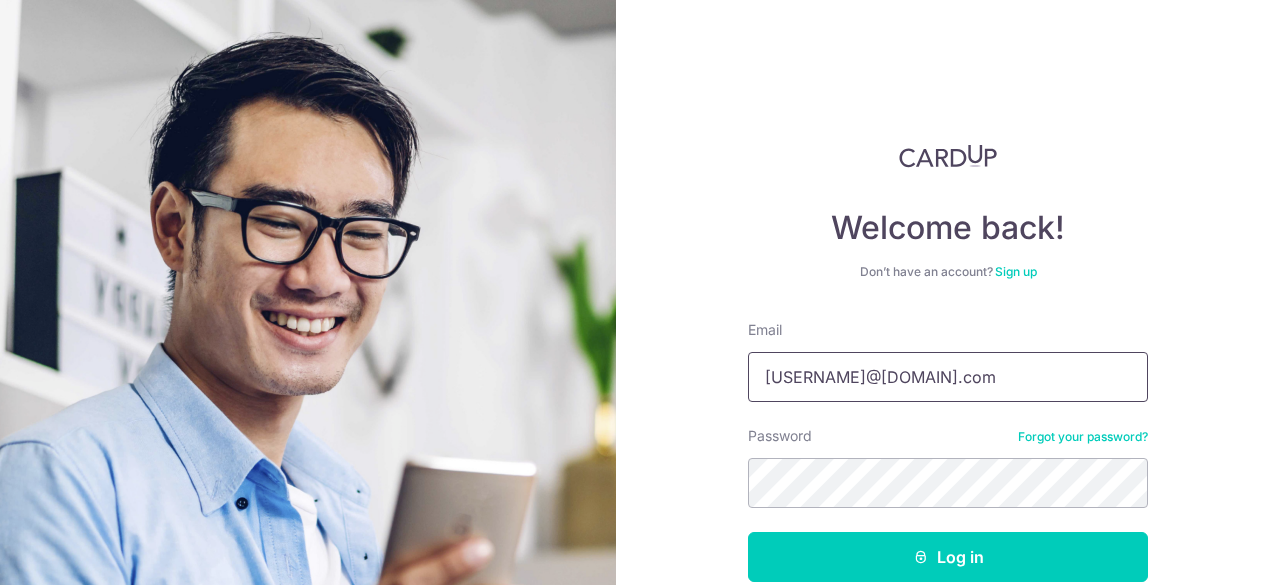 drag, startPoint x: 986, startPoint y: 383, endPoint x: 755, endPoint y: 377, distance: 231.07791 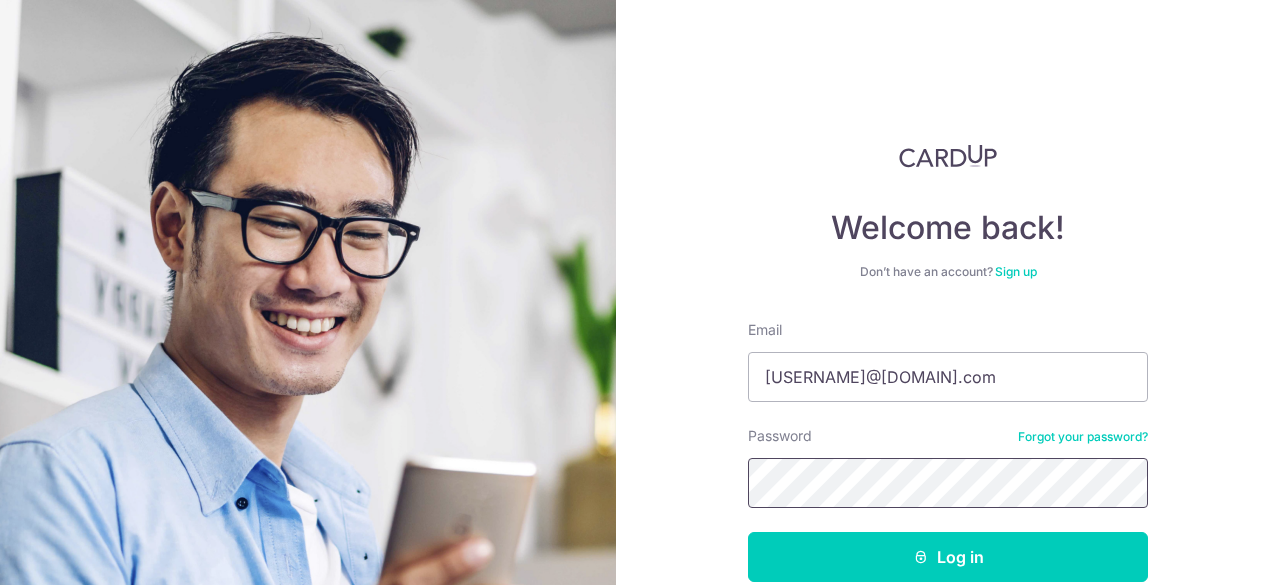 click on "Log in" at bounding box center [948, 557] 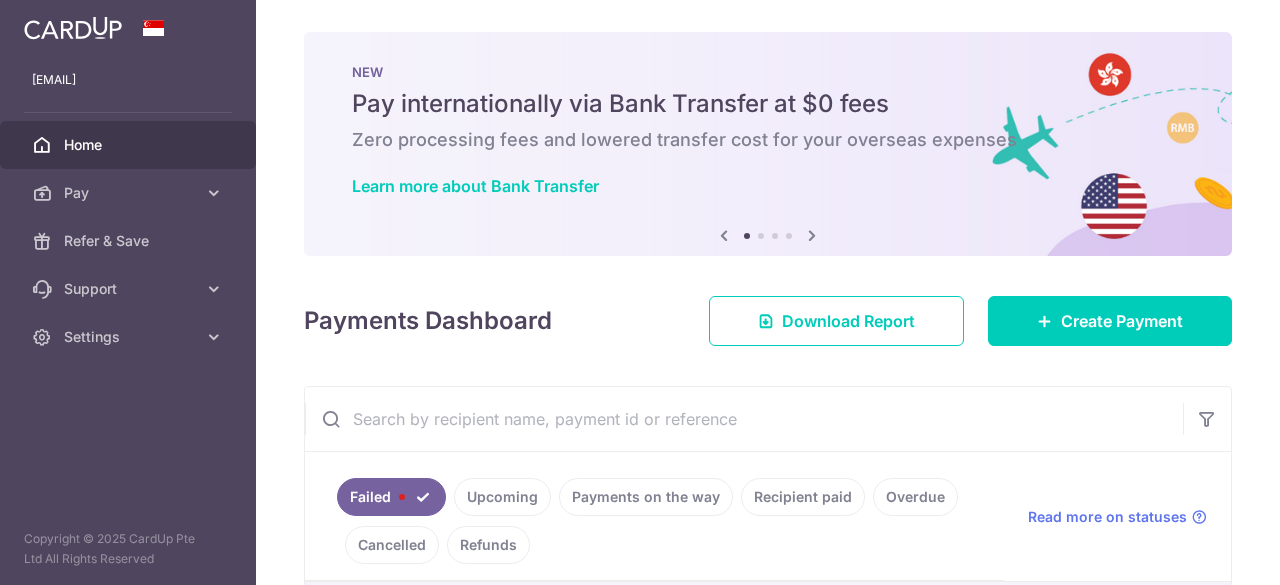 scroll, scrollTop: 0, scrollLeft: 0, axis: both 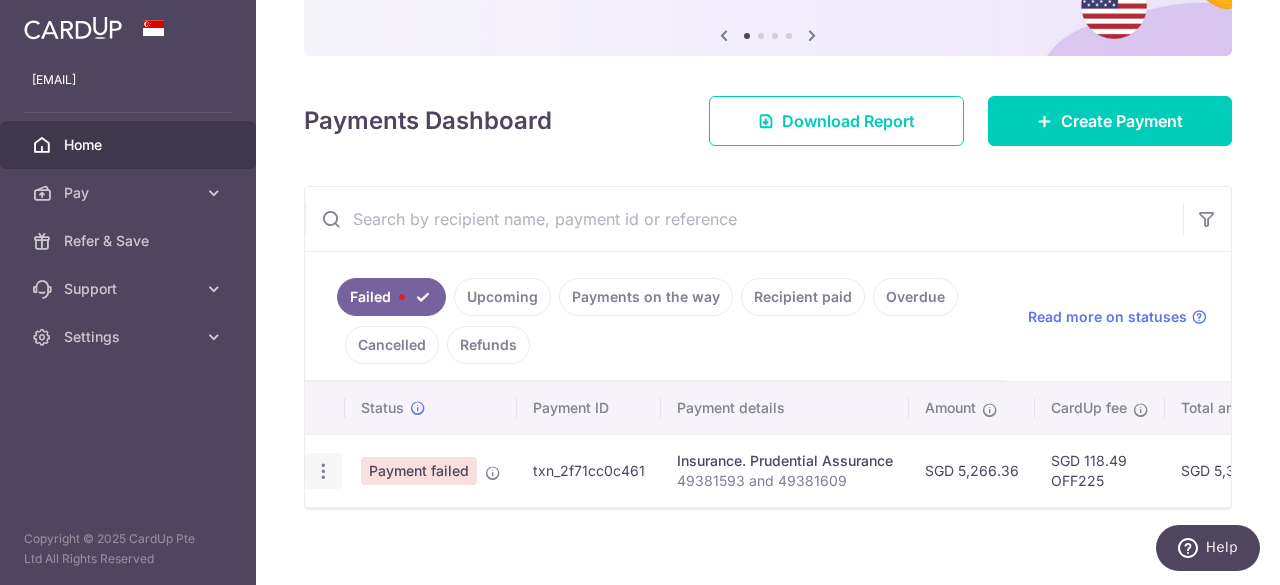 click at bounding box center (323, 471) 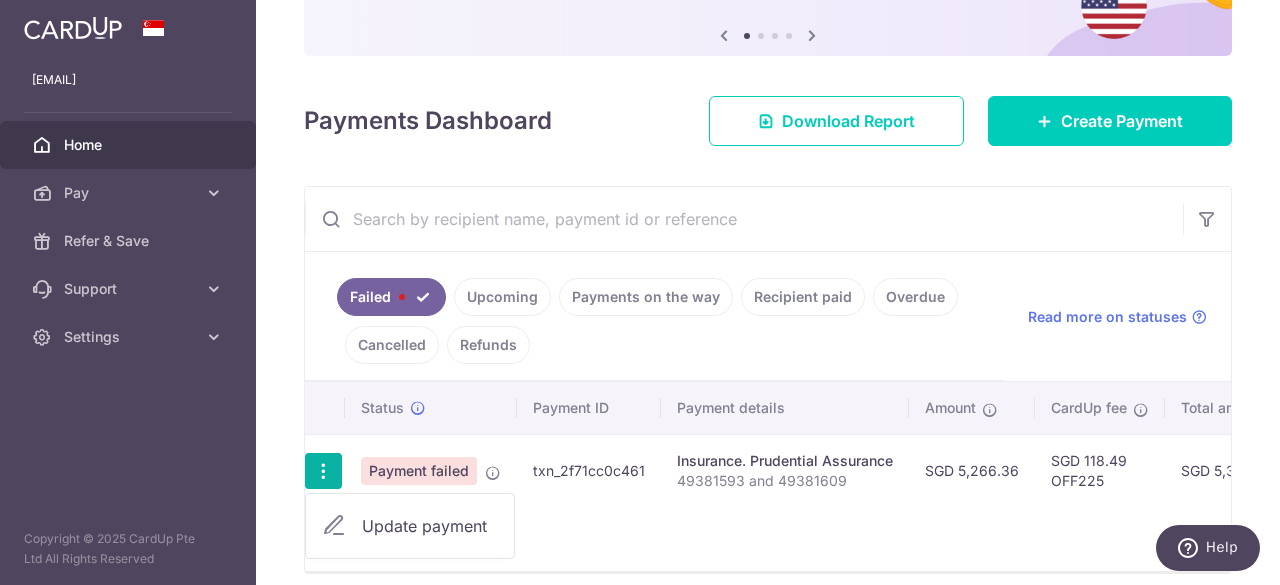 click on "Update payment" at bounding box center [430, 526] 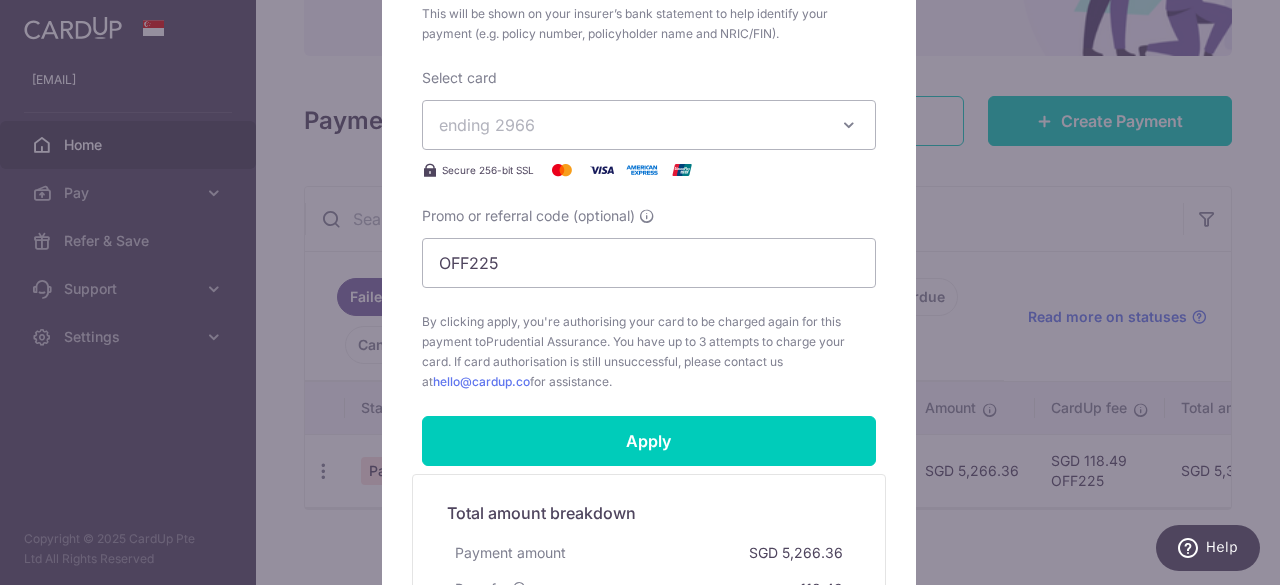 scroll, scrollTop: 800, scrollLeft: 0, axis: vertical 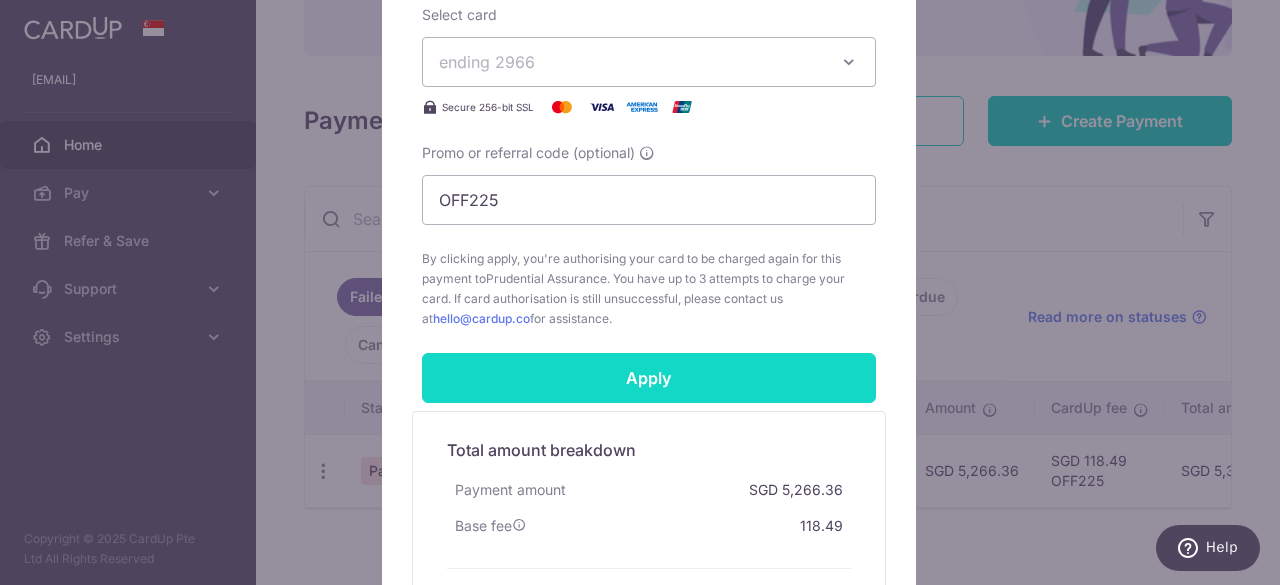 click on "Apply" at bounding box center [649, 378] 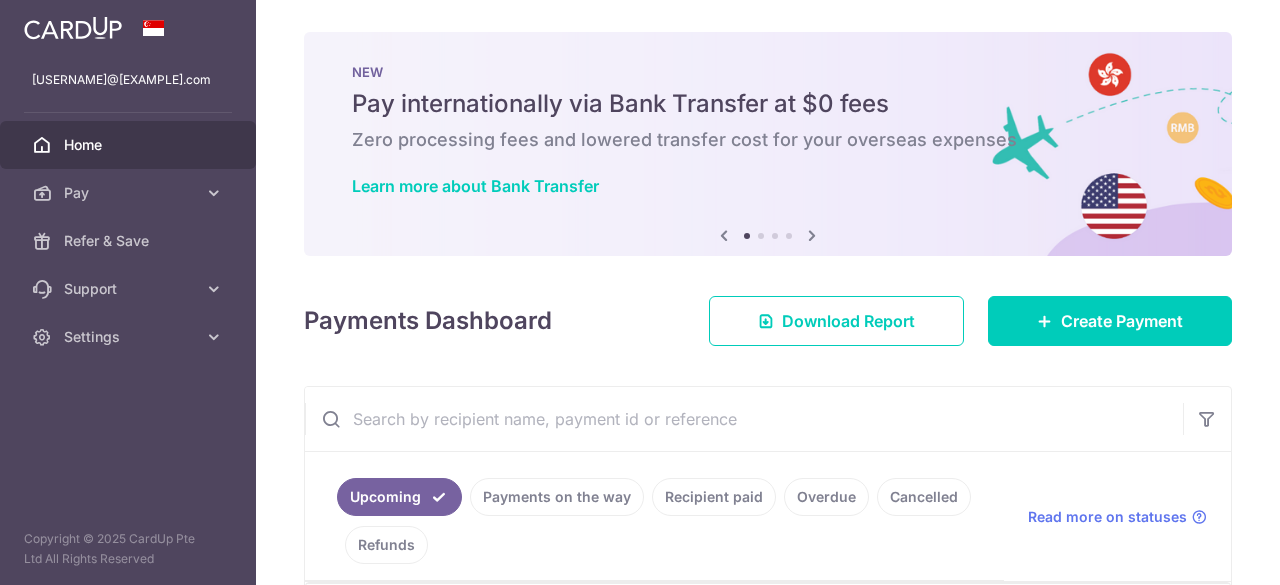 scroll, scrollTop: 0, scrollLeft: 0, axis: both 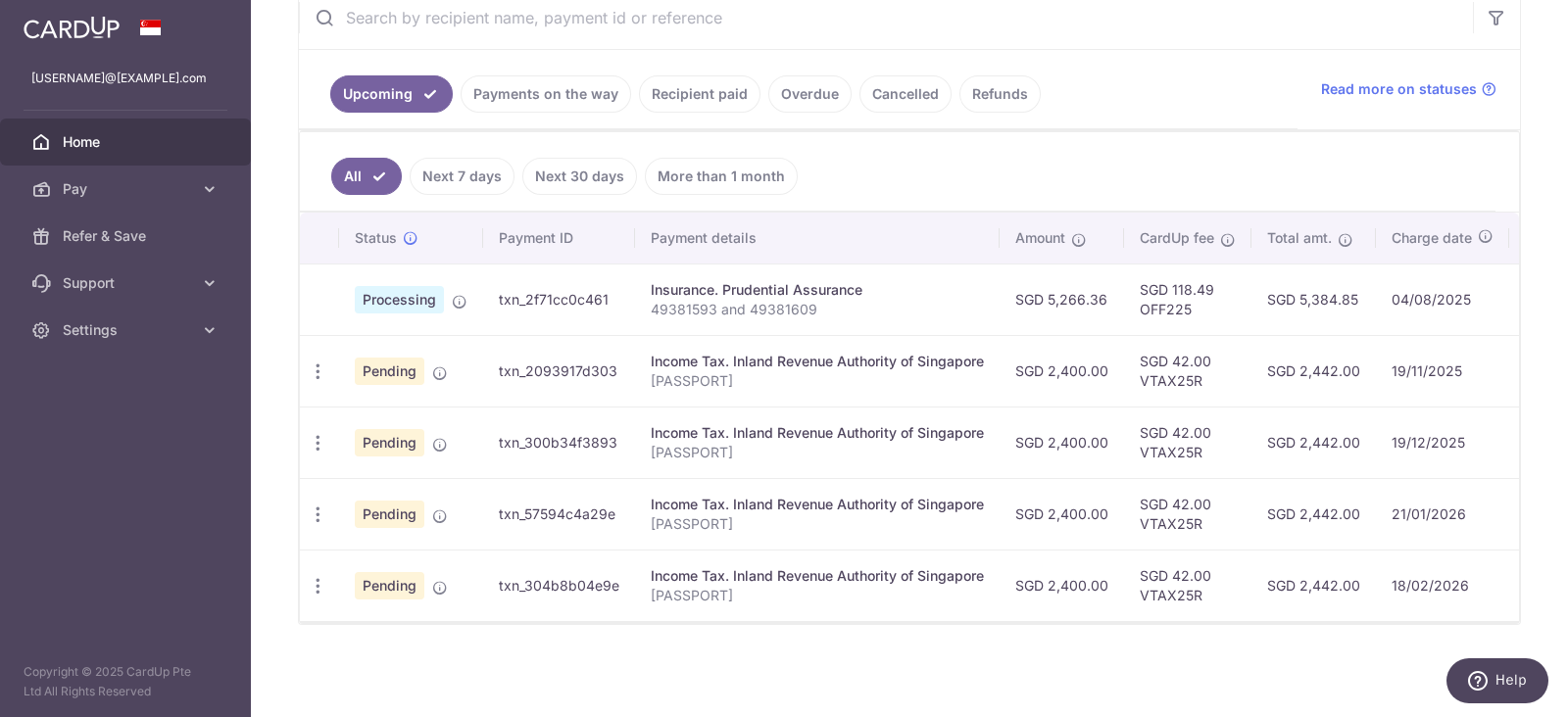 drag, startPoint x: 1233, startPoint y: 1, endPoint x: 935, endPoint y: 176, distance: 345.58501 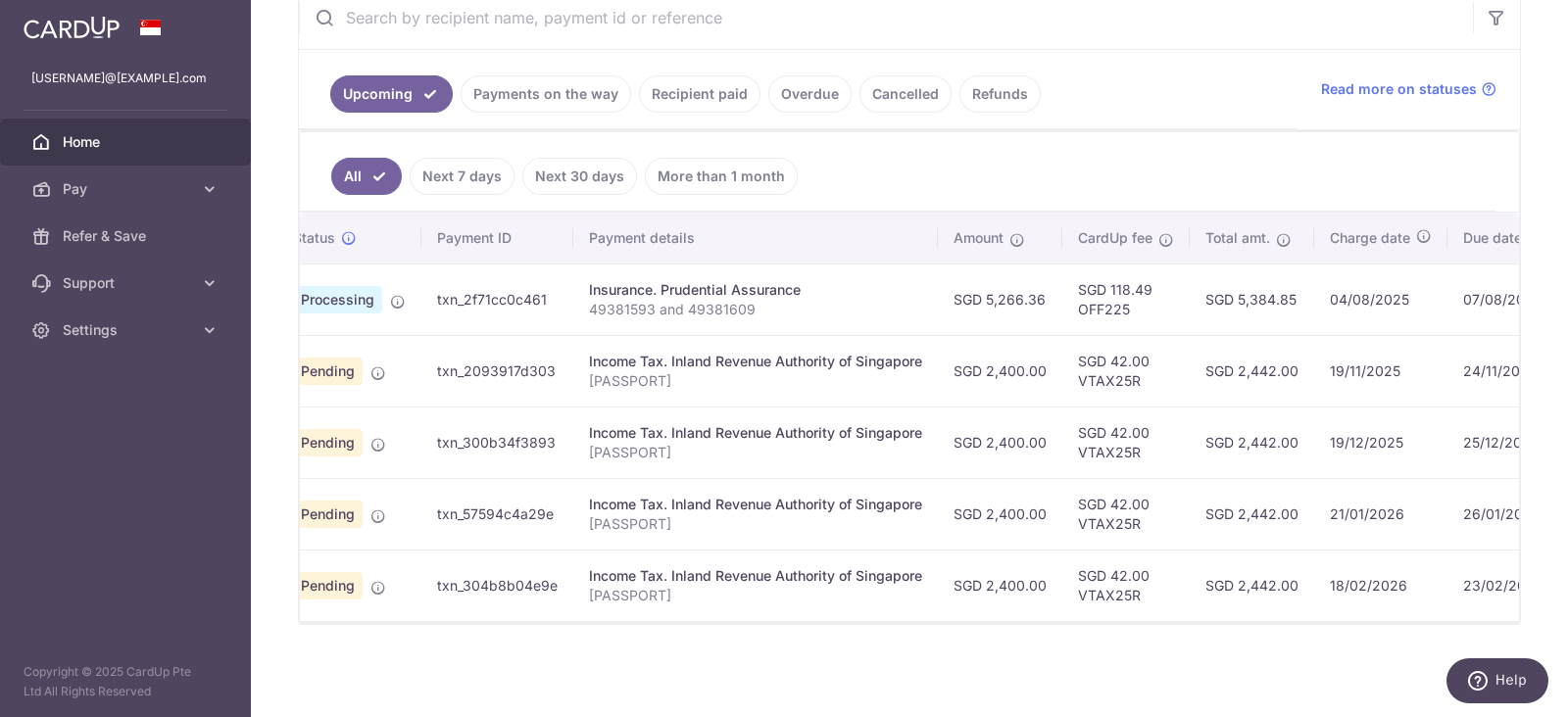 scroll, scrollTop: 0, scrollLeft: 0, axis: both 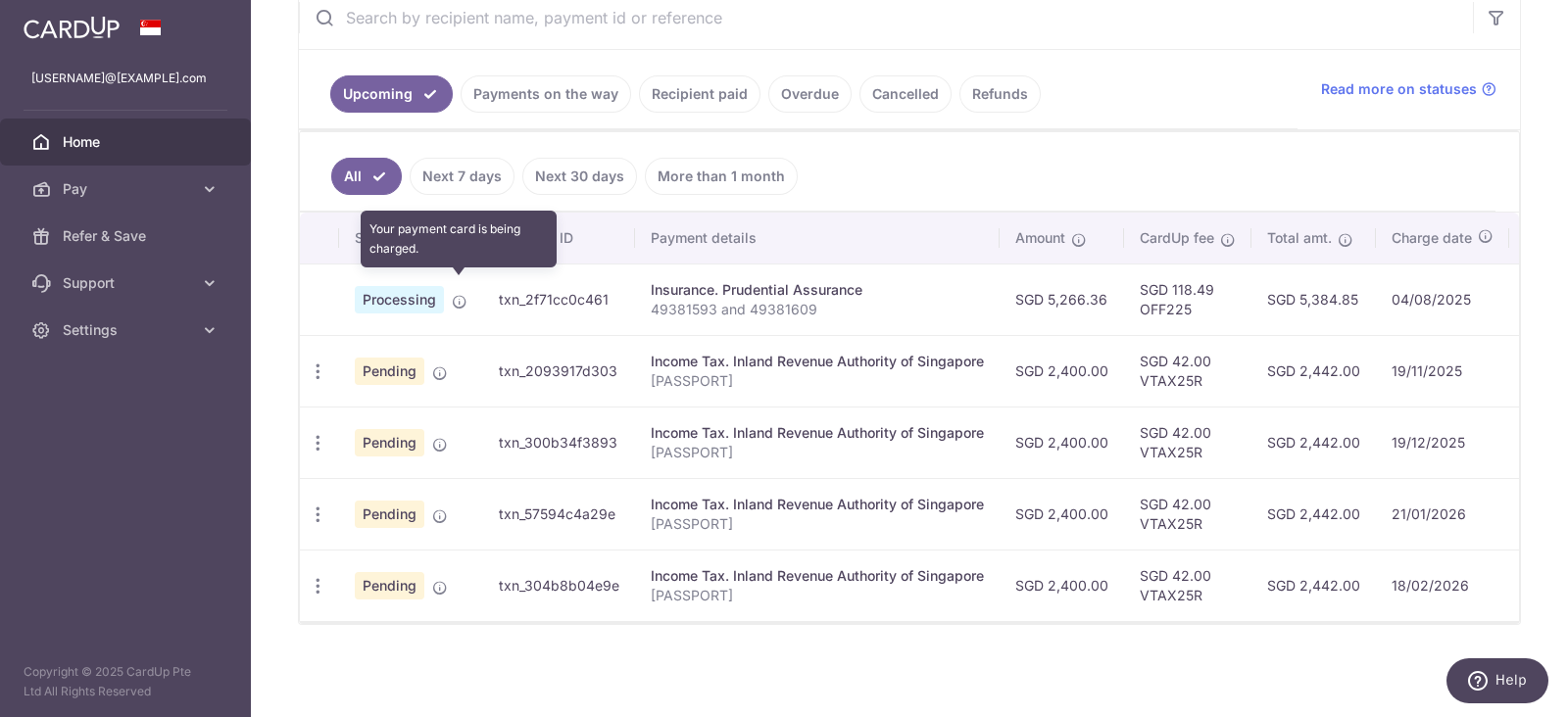 click at bounding box center (460, 302) 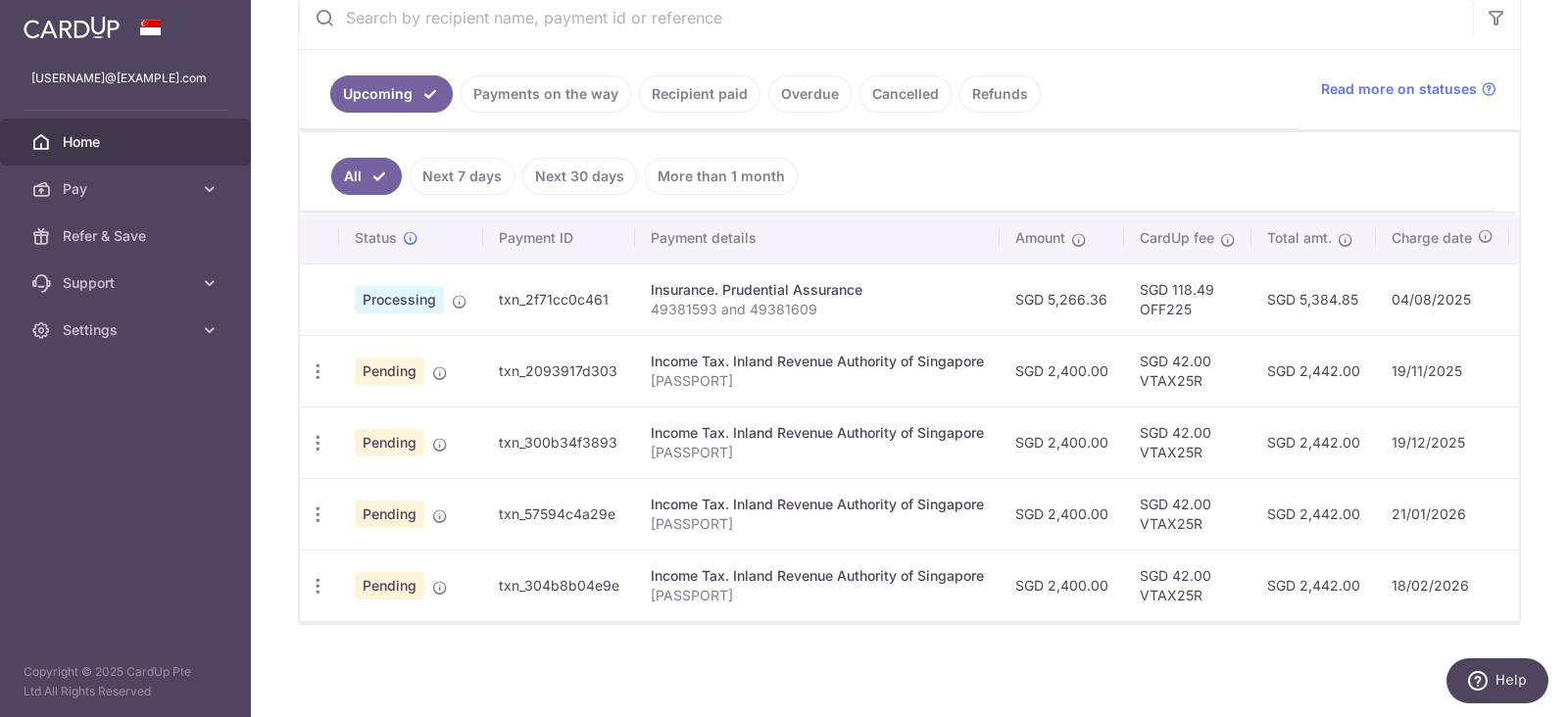 click on "Processing" at bounding box center (399, 300) 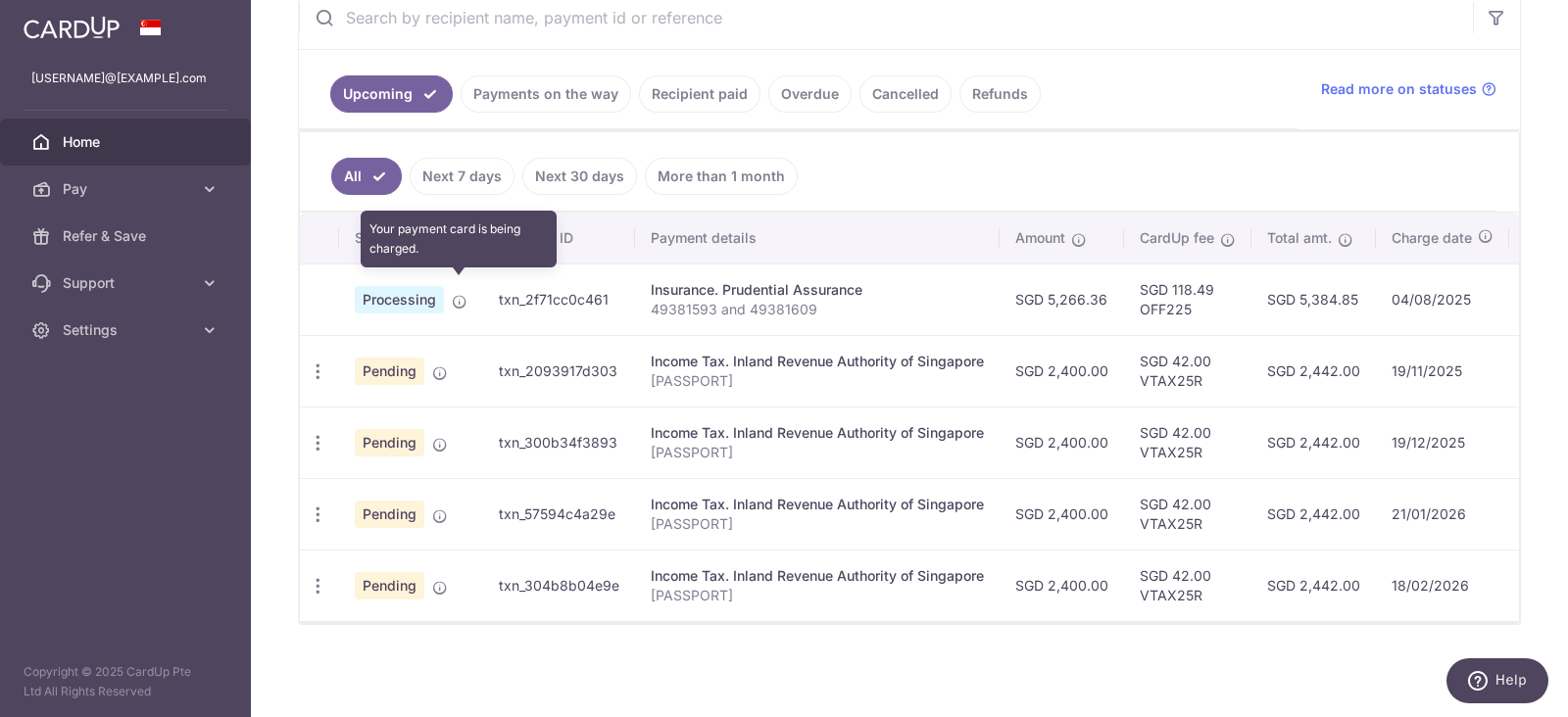 click at bounding box center (460, 302) 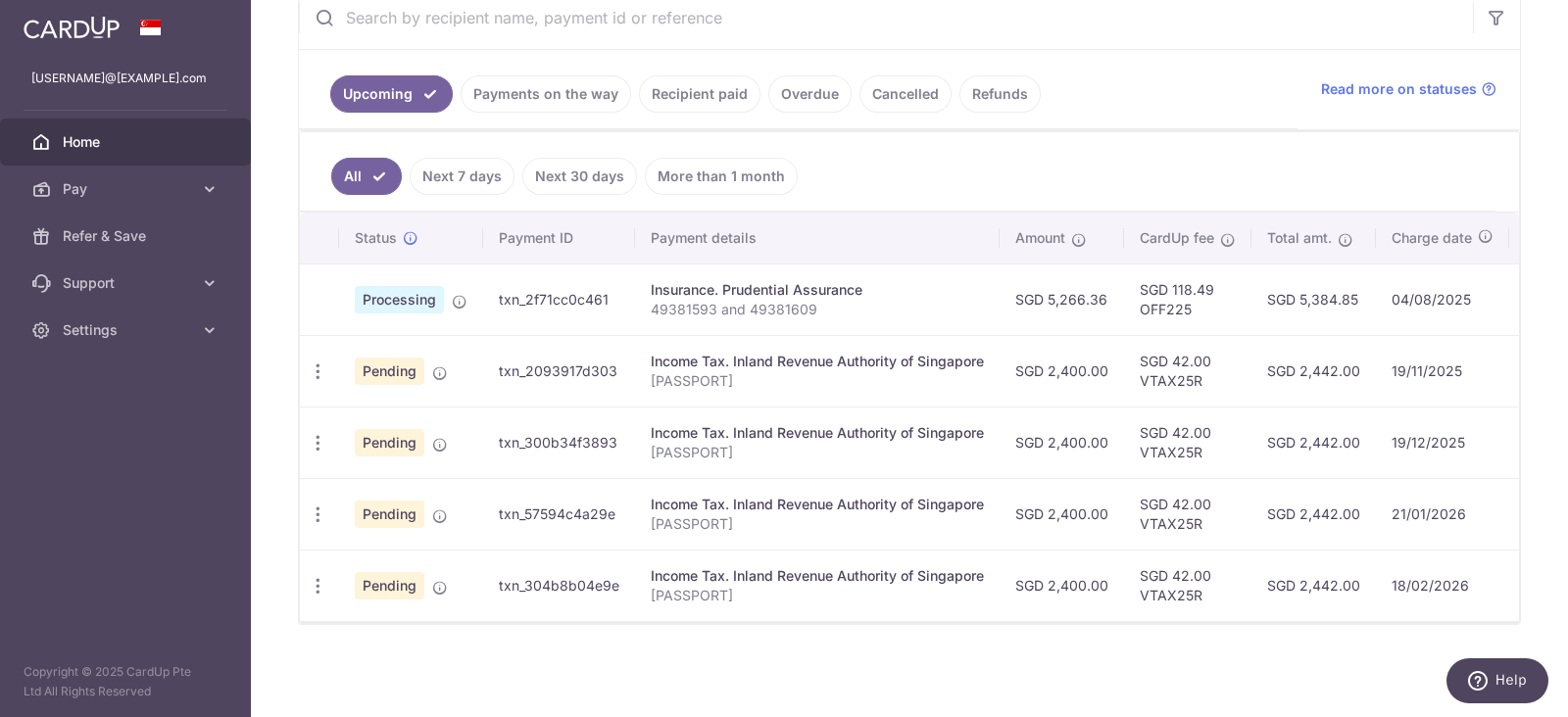 click on "txn_2f71cc0c461" at bounding box center (559, 299) 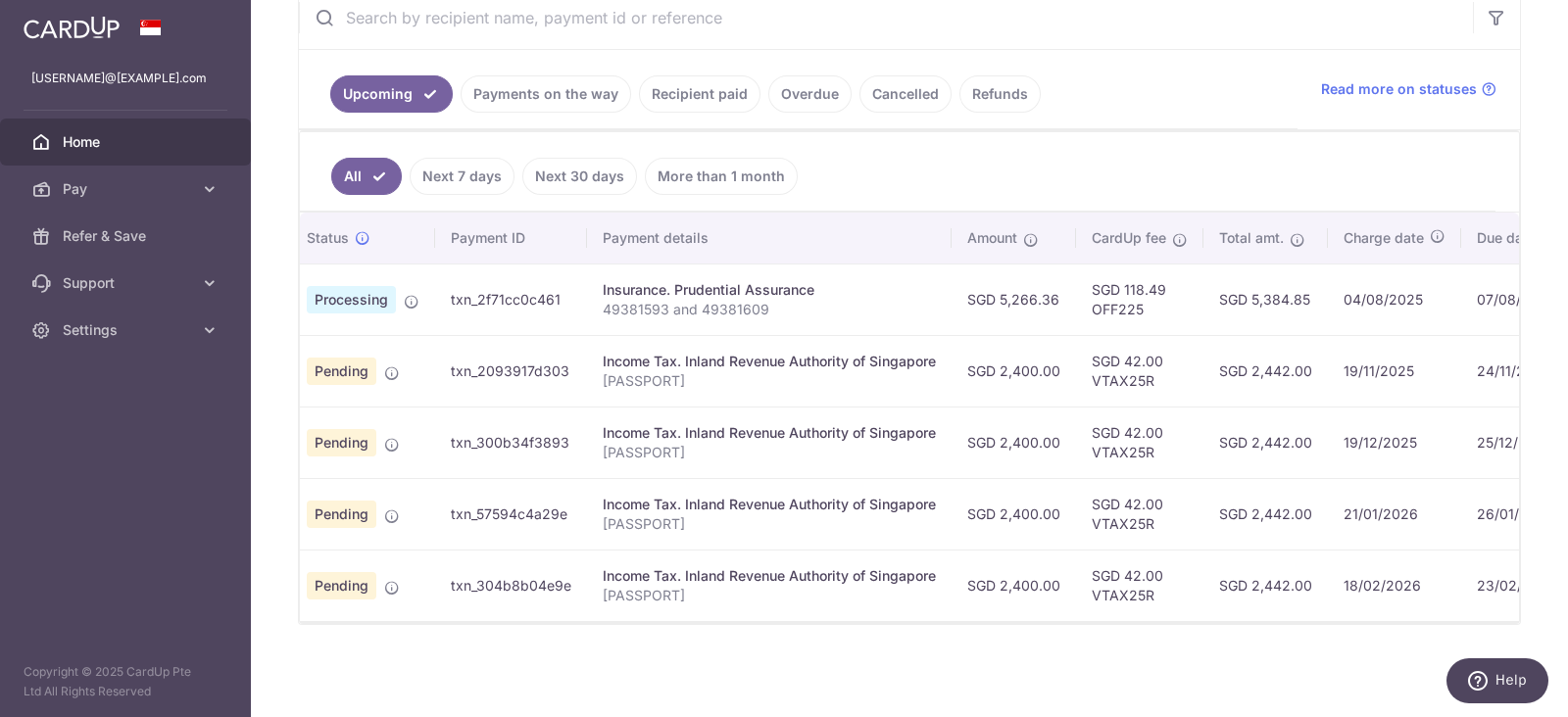 scroll, scrollTop: 0, scrollLeft: 64, axis: horizontal 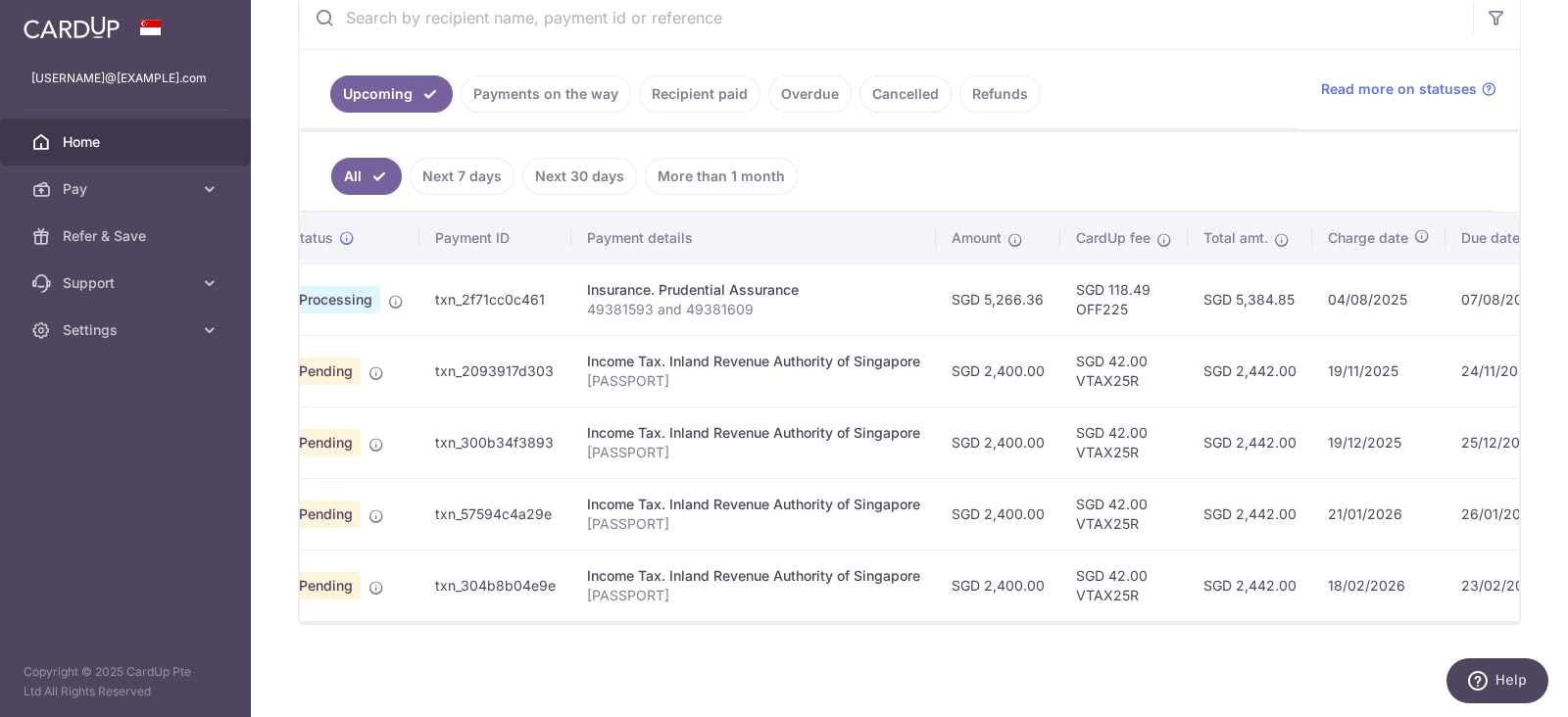 click on "×
Pause Schedule
Pause all future payments in this series
Pause just this one payment
By clicking below, you confirm you are pausing this payment to   on  . Payments can be unpaused at anytime prior to payment taken date.
Confirm
Cancel Schedule
Cancel all future payments in this series
Cancel just this one payment
Confirm
Approve Payment
Recipient Bank Details" at bounding box center (909, 358) 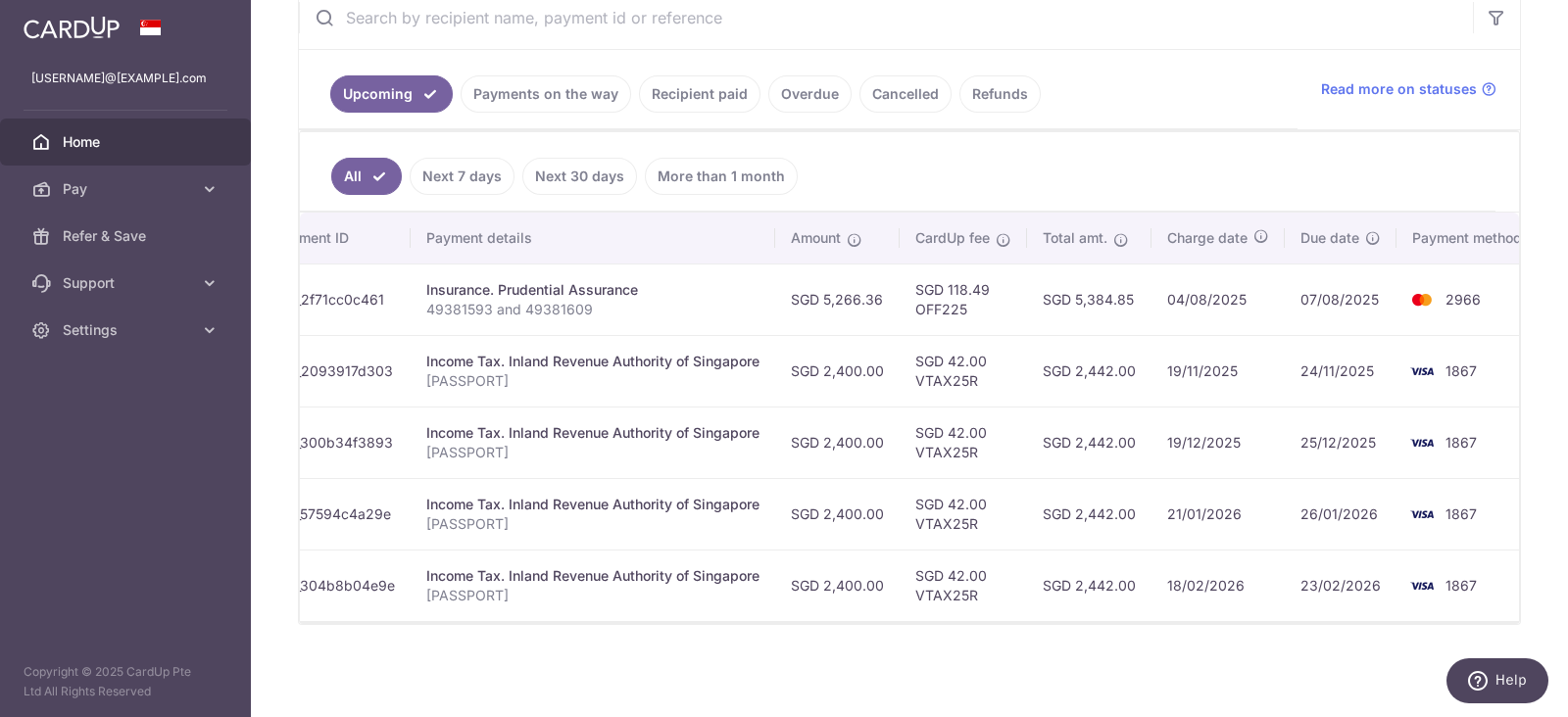 scroll, scrollTop: 0, scrollLeft: 259, axis: horizontal 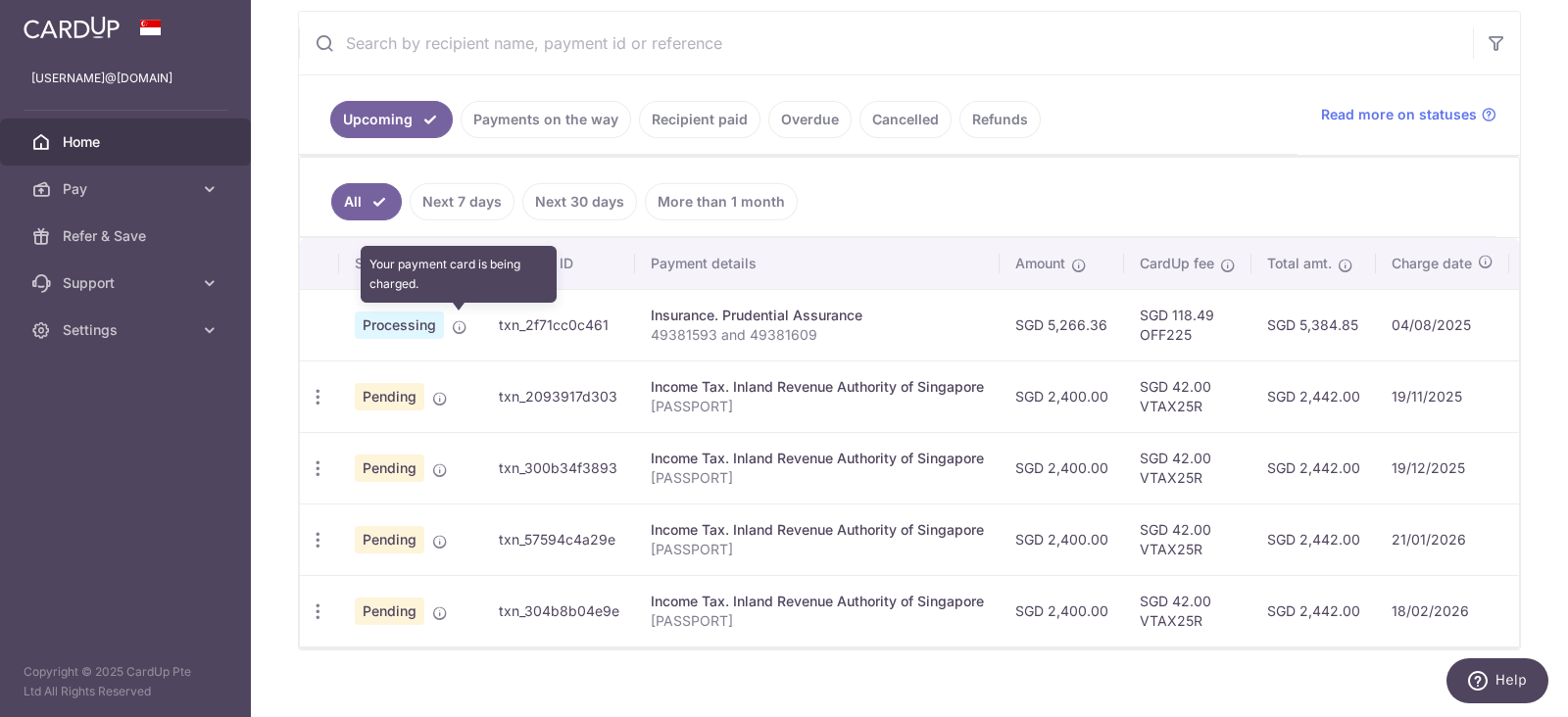 click at bounding box center [460, 327] 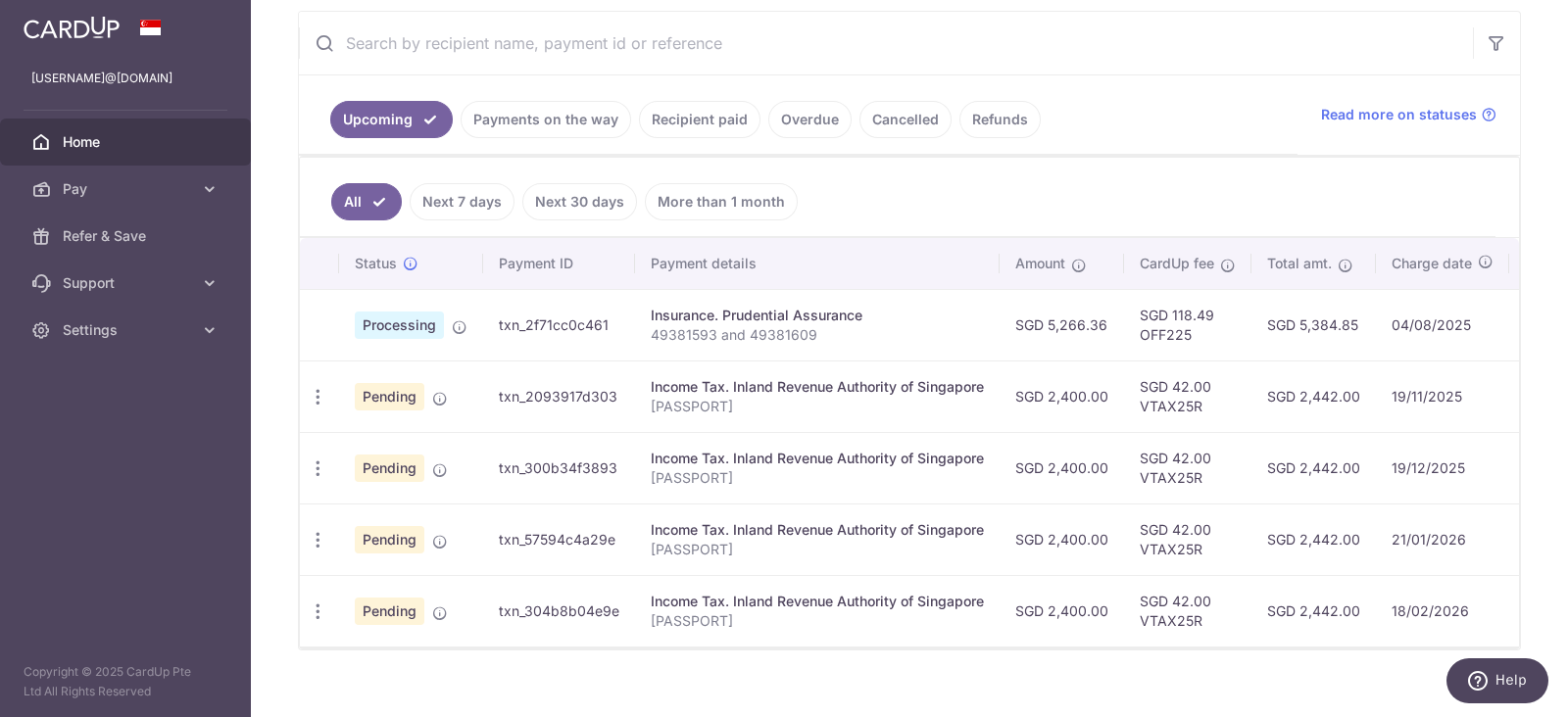 scroll, scrollTop: 0, scrollLeft: 259, axis: horizontal 